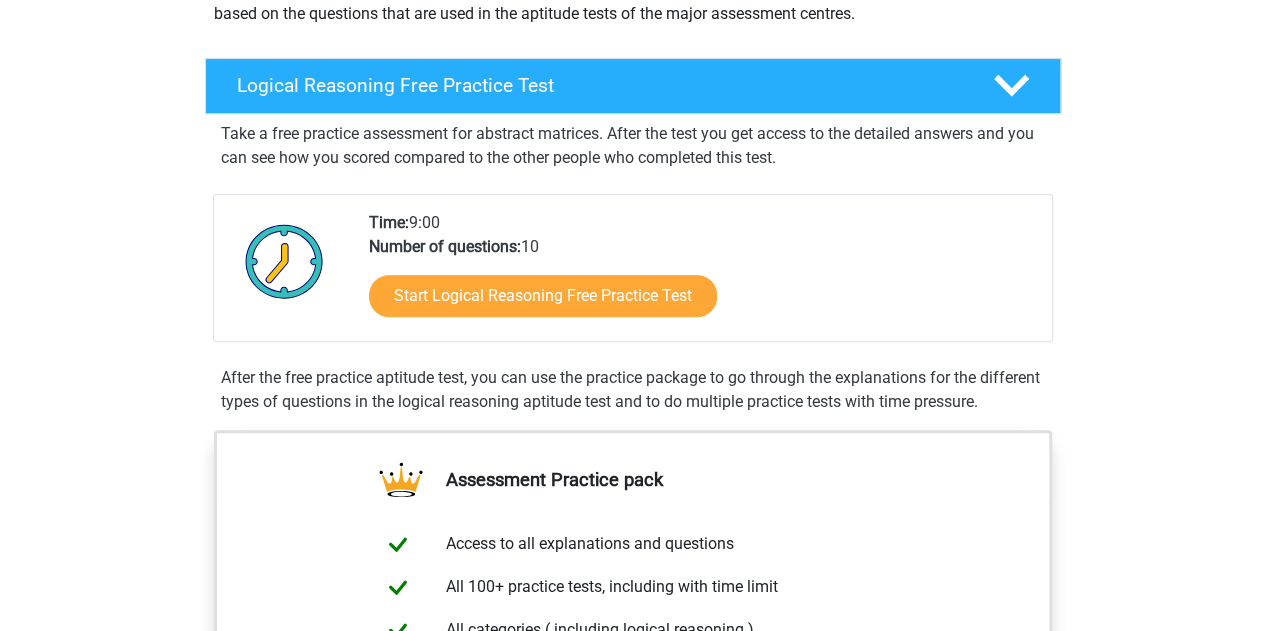 scroll, scrollTop: 274, scrollLeft: 0, axis: vertical 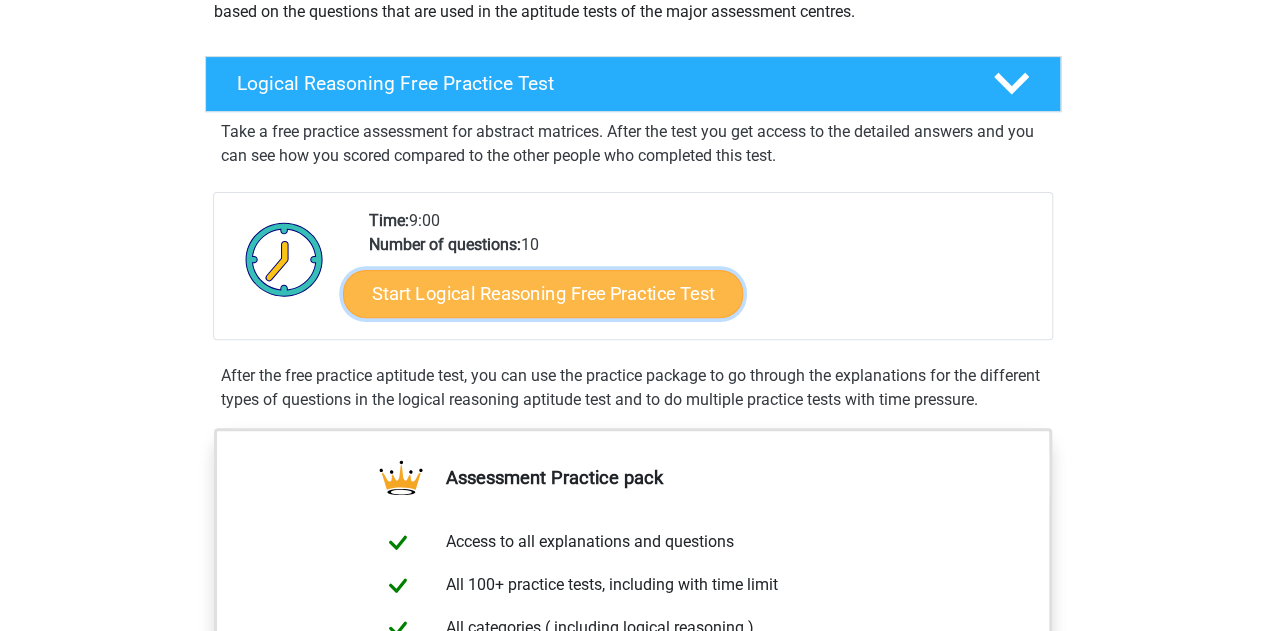 click on "Start Logical Reasoning
Free Practice Test" at bounding box center [543, 293] 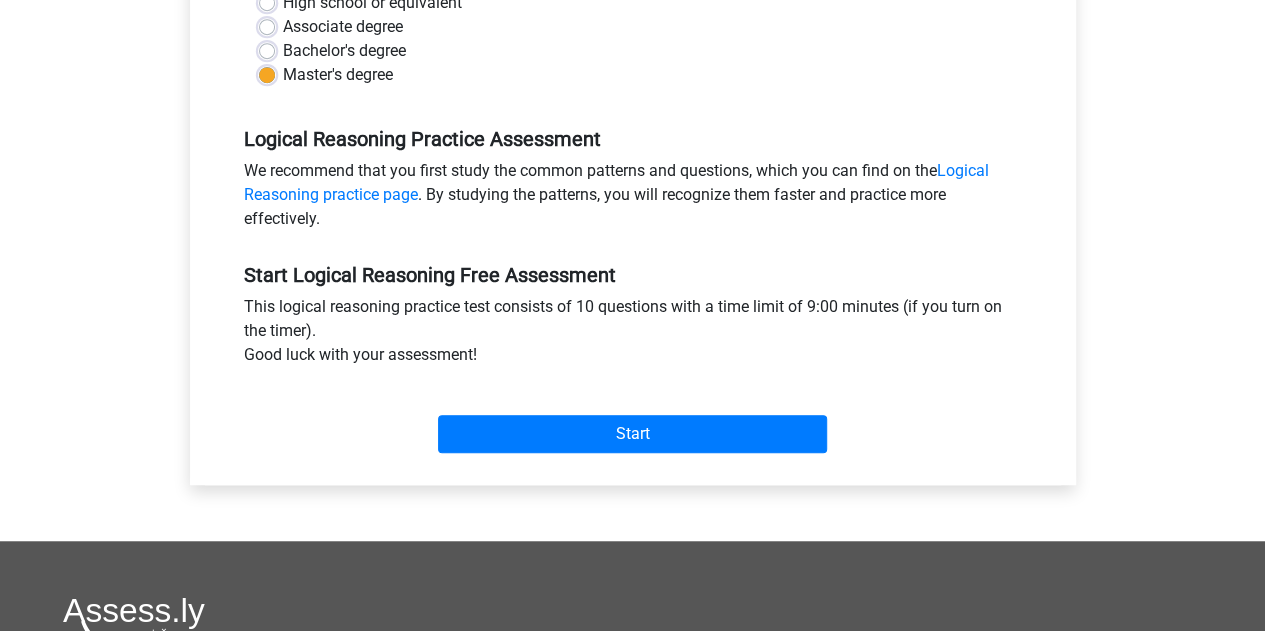 scroll, scrollTop: 512, scrollLeft: 0, axis: vertical 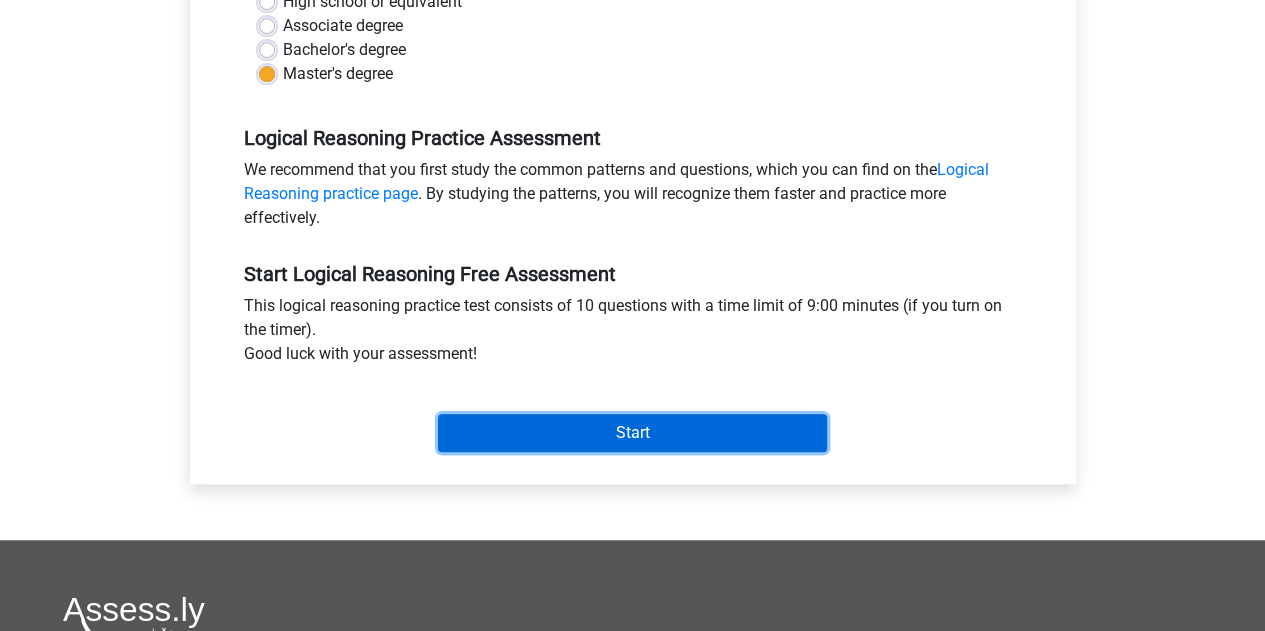 click on "Start" at bounding box center (632, 433) 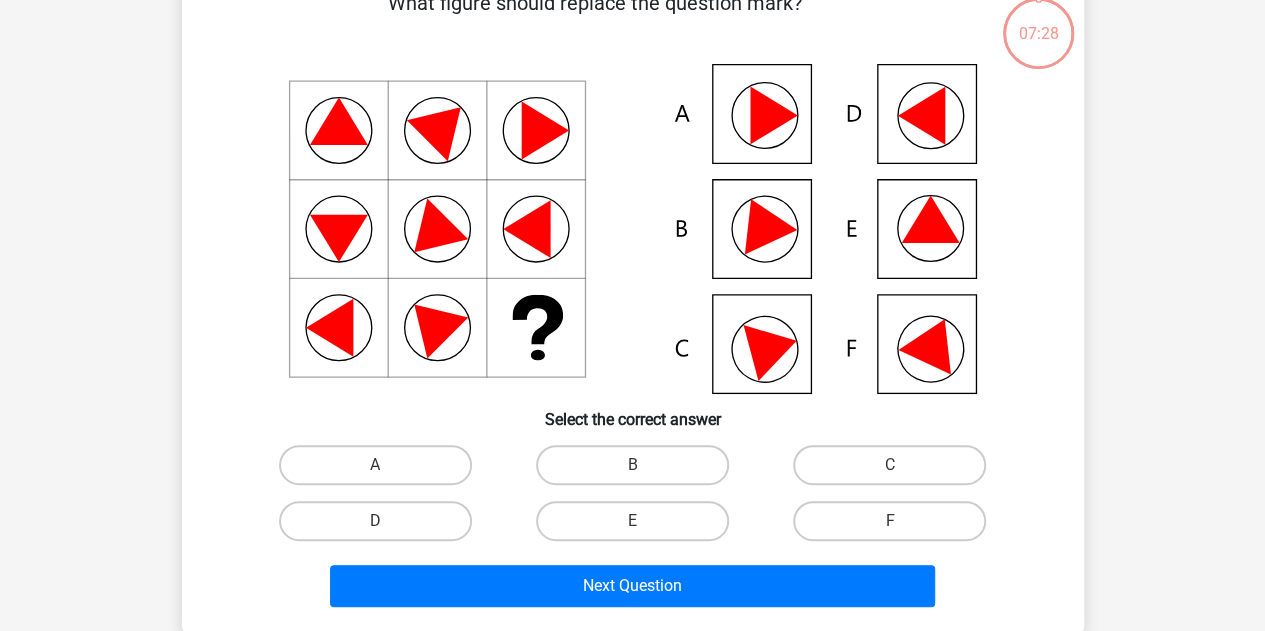 scroll, scrollTop: 128, scrollLeft: 0, axis: vertical 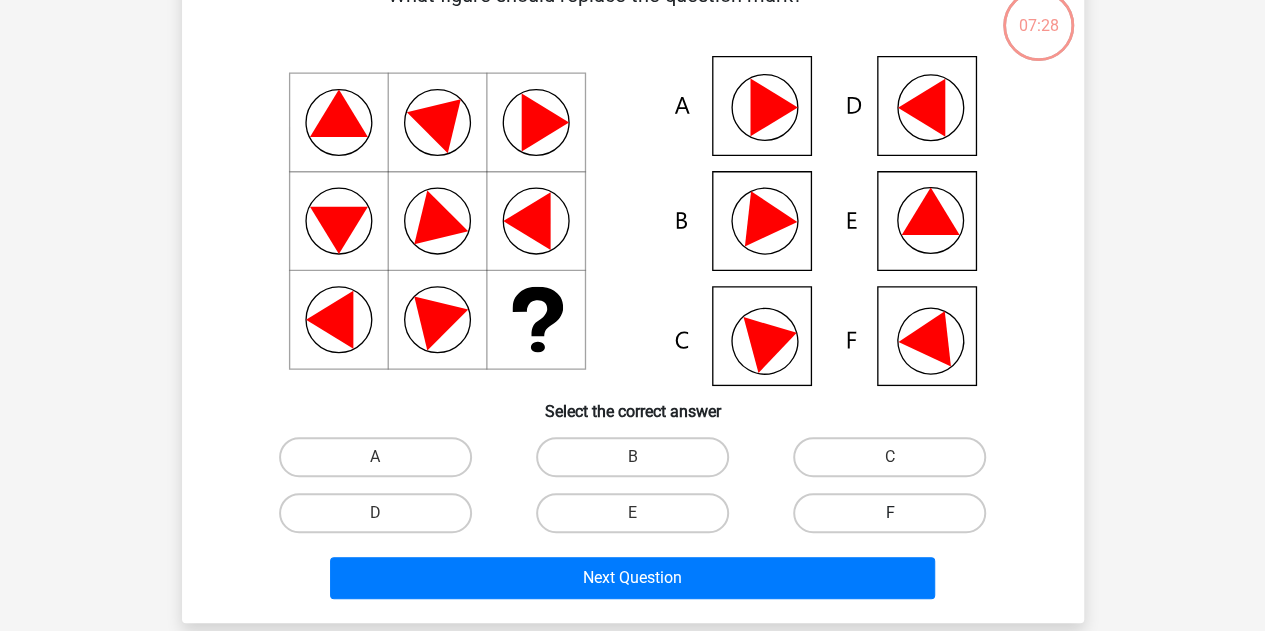 click on "F" at bounding box center (889, 513) 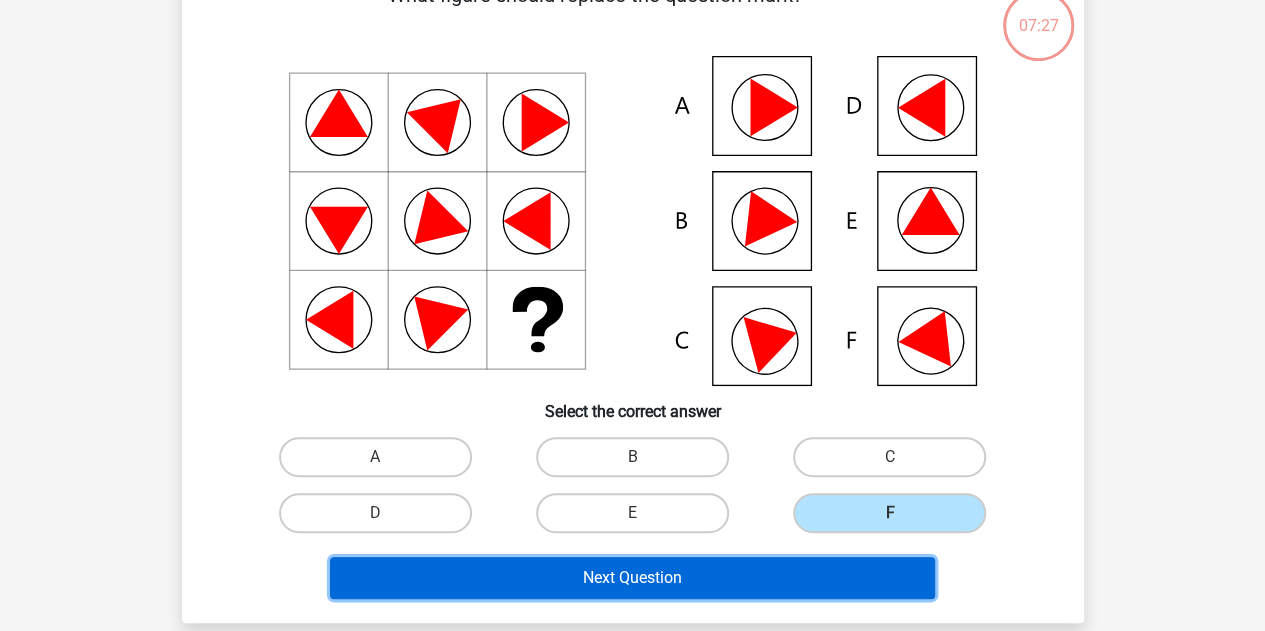 click on "Next Question" at bounding box center (632, 578) 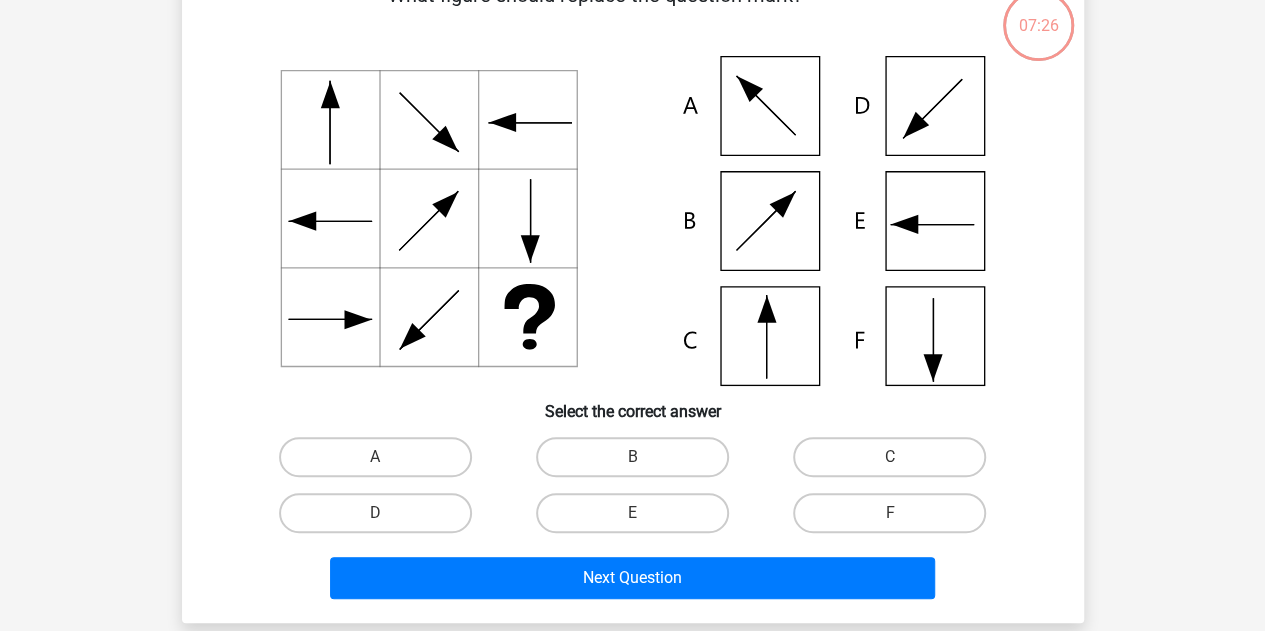 scroll, scrollTop: 92, scrollLeft: 0, axis: vertical 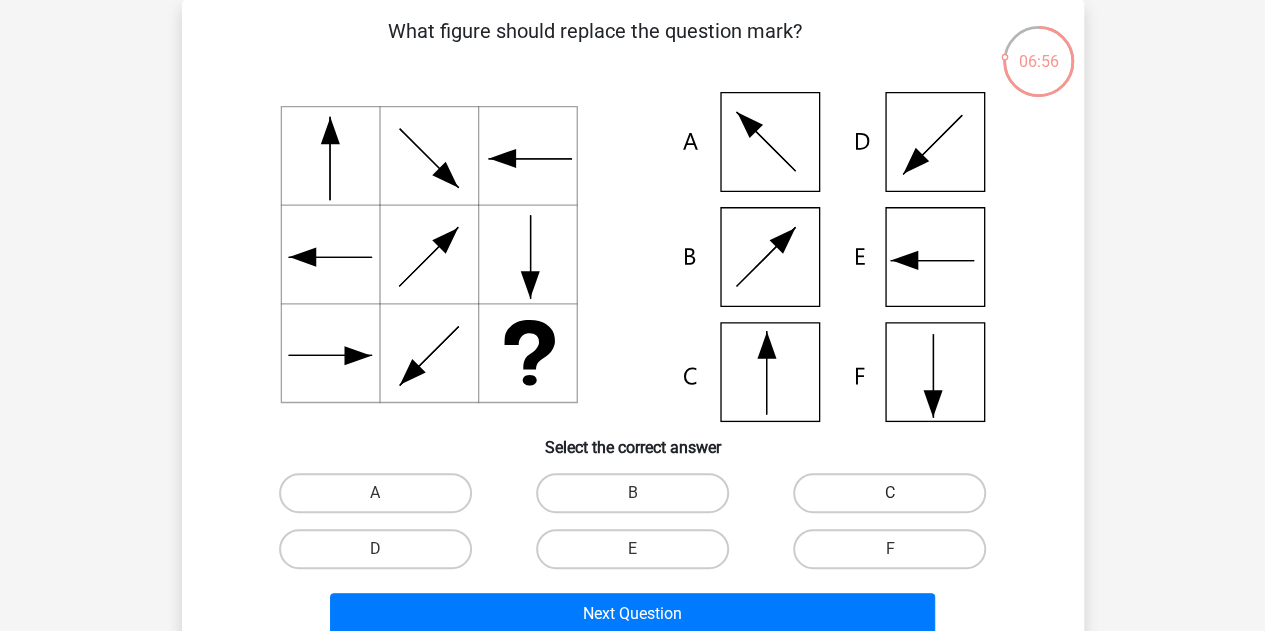 click on "C" at bounding box center (889, 493) 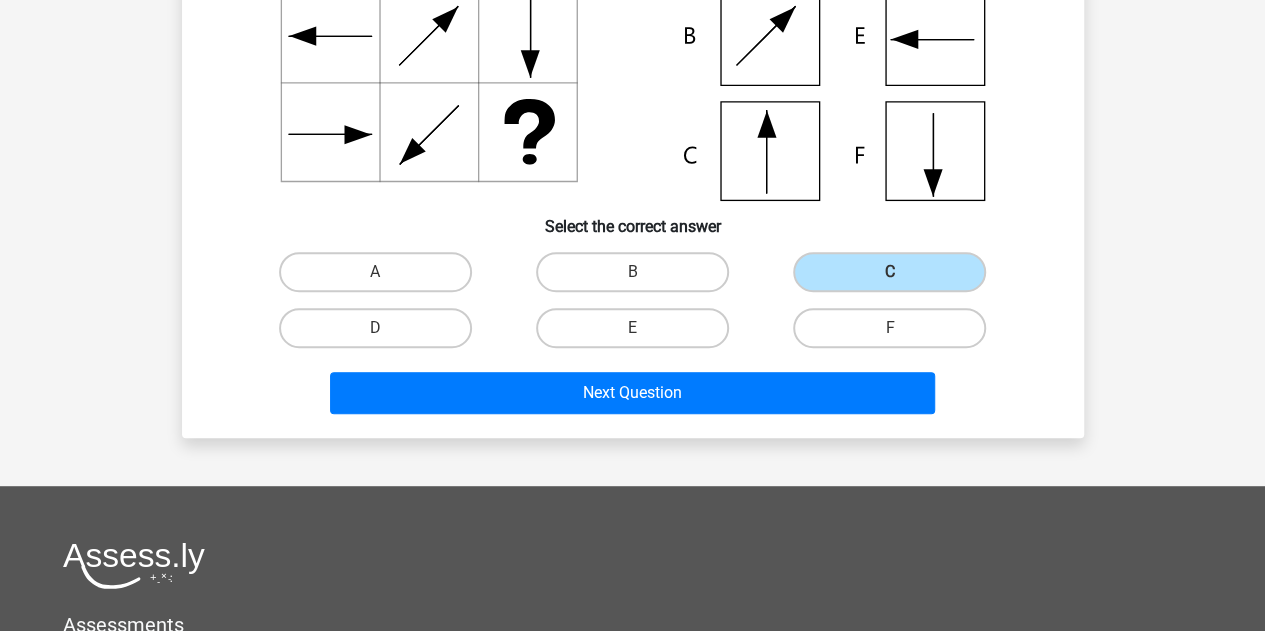 scroll, scrollTop: 315, scrollLeft: 0, axis: vertical 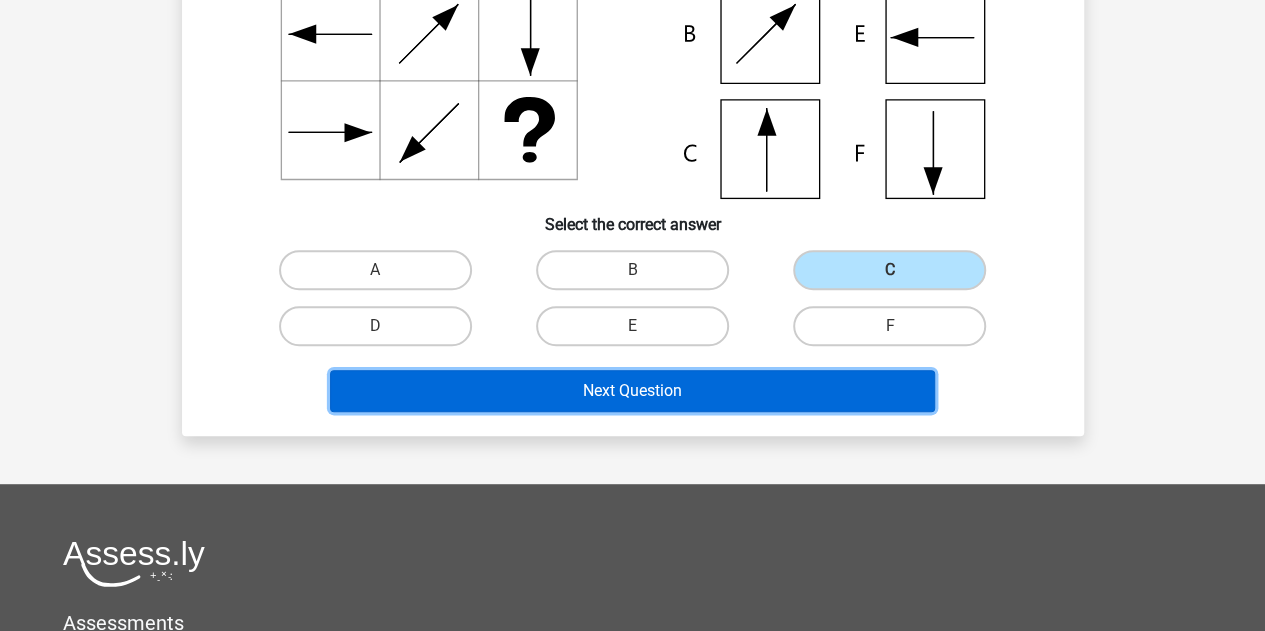 click on "Next Question" at bounding box center [632, 391] 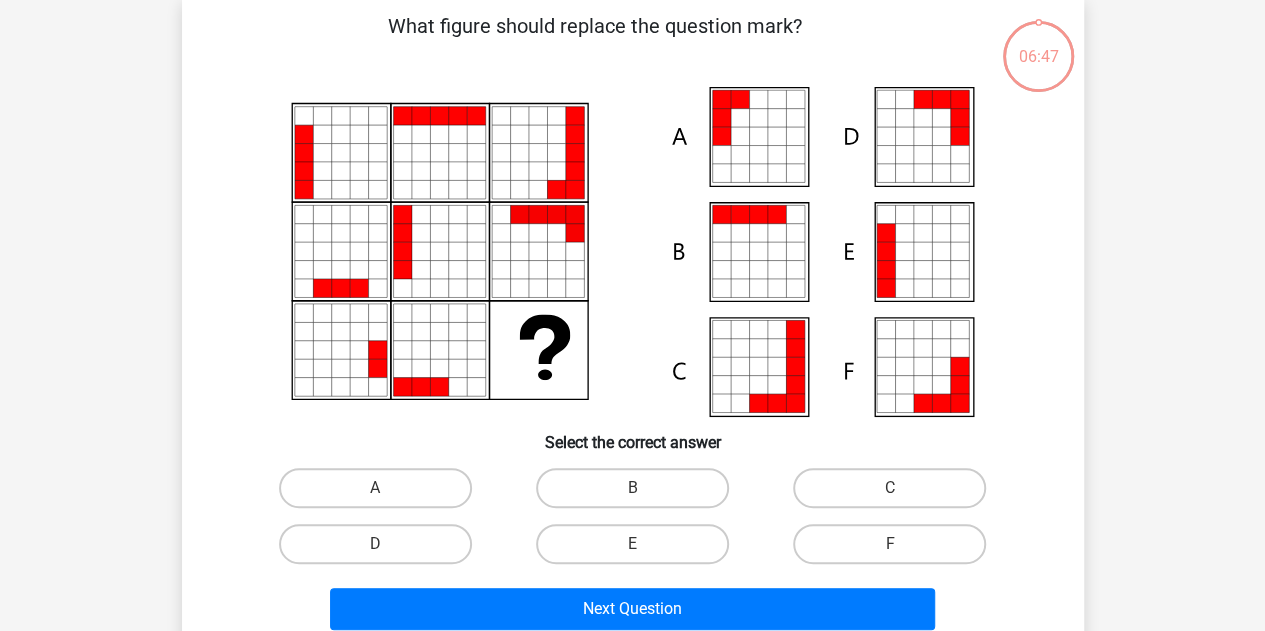 scroll, scrollTop: 92, scrollLeft: 0, axis: vertical 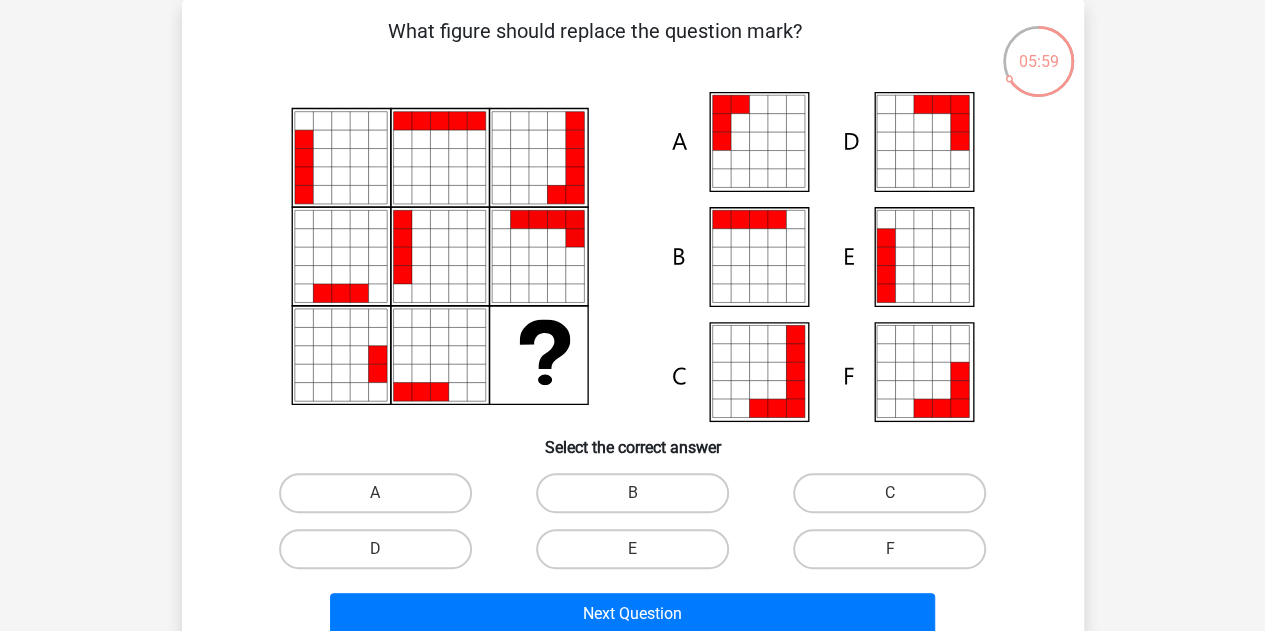 click on "A" at bounding box center [381, 499] 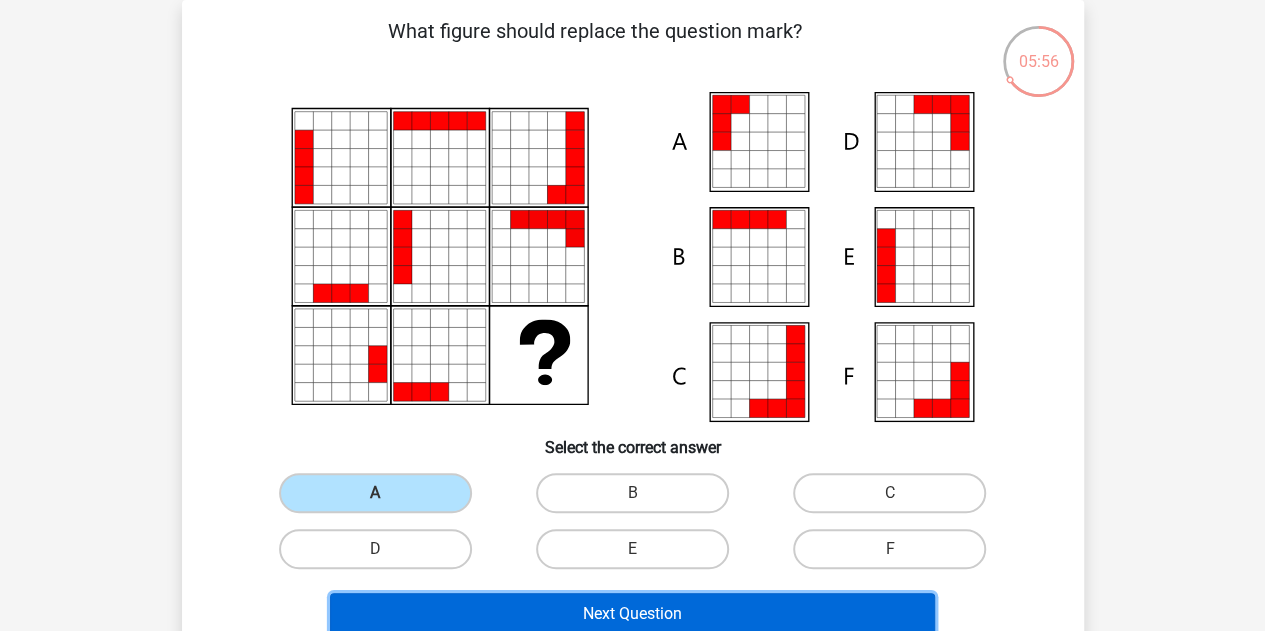 click on "Next Question" at bounding box center (632, 614) 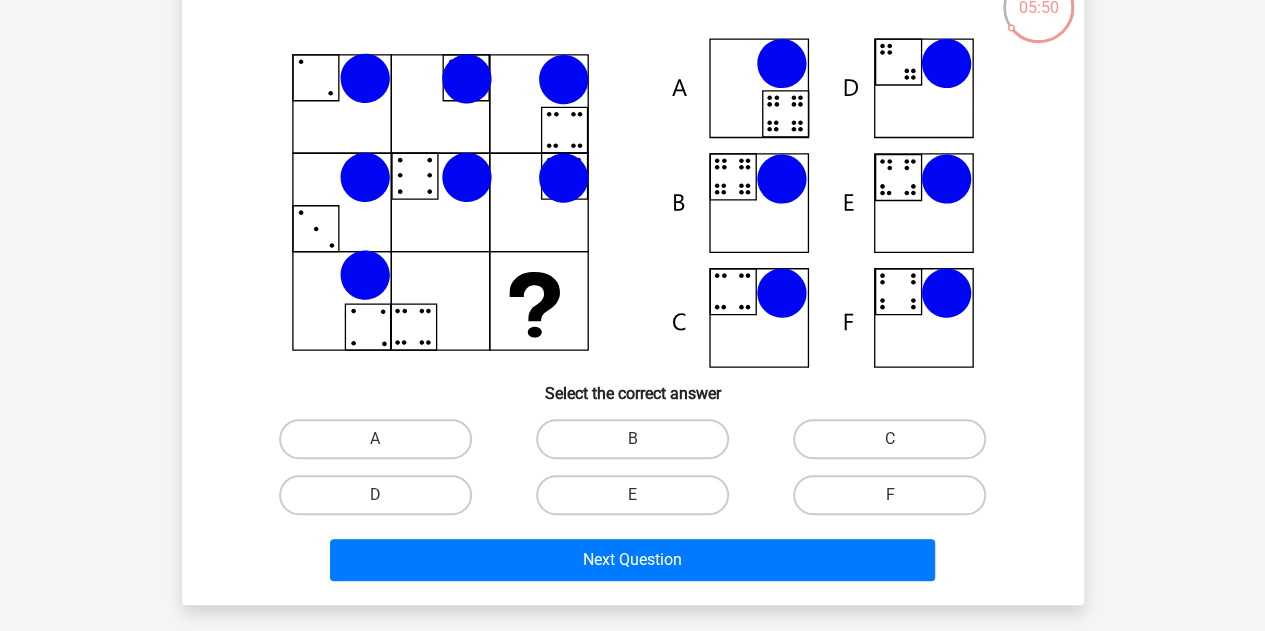 scroll, scrollTop: 148, scrollLeft: 0, axis: vertical 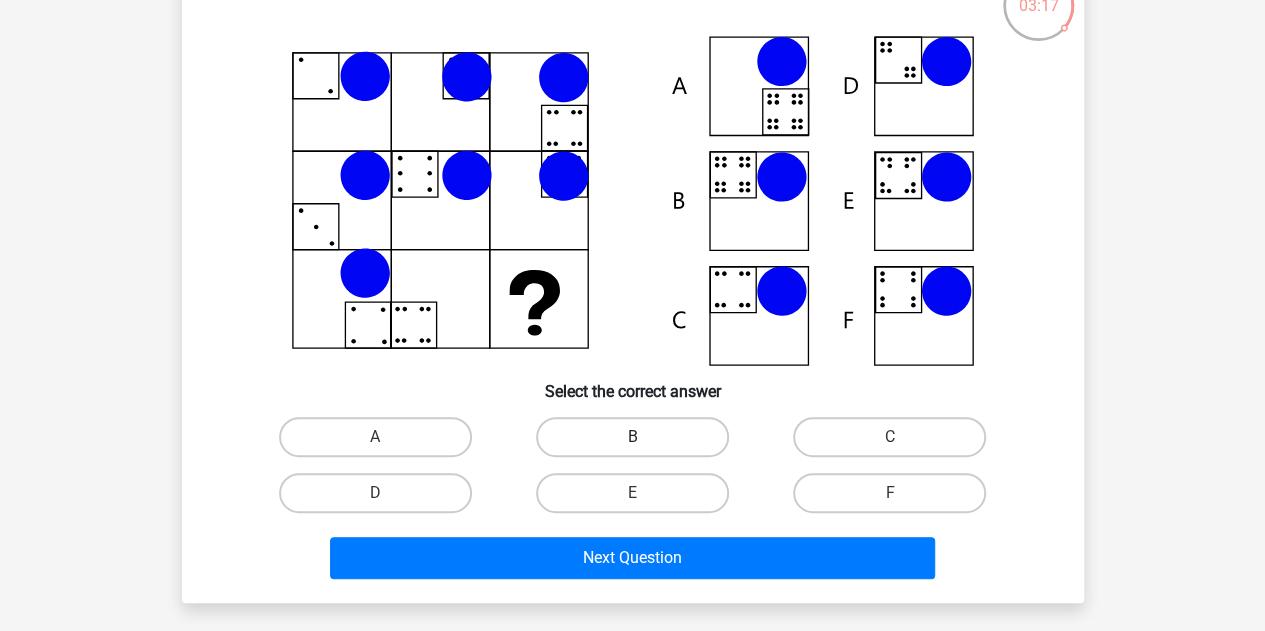click on "B" at bounding box center (632, 437) 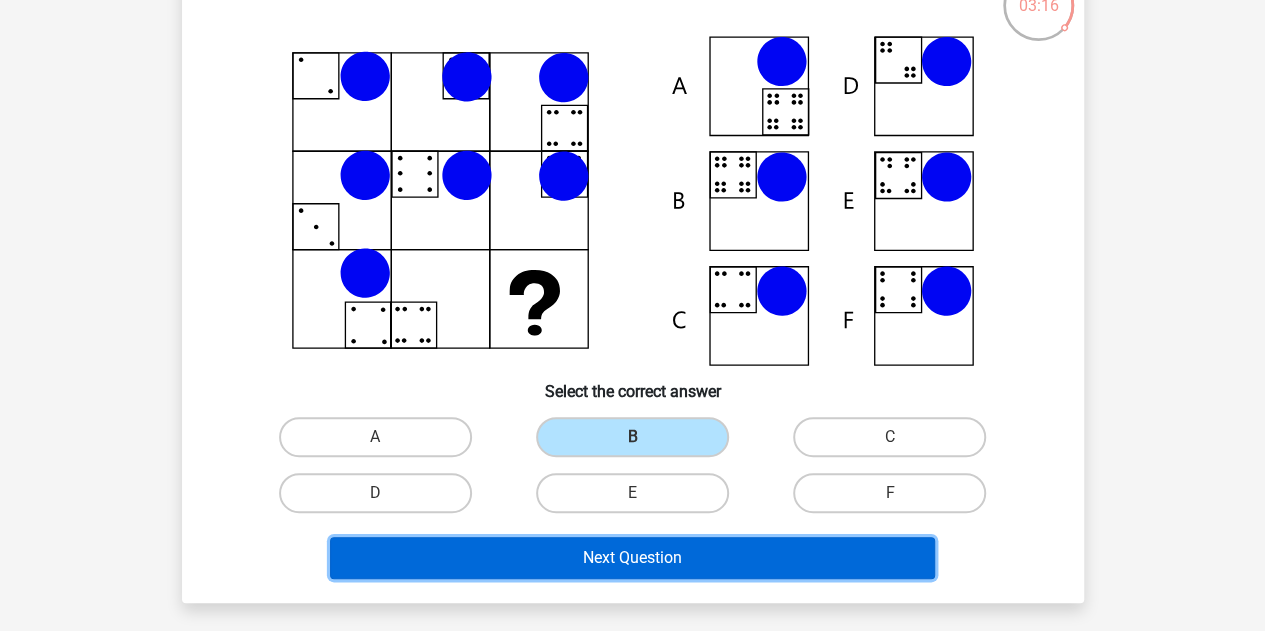 click on "Next Question" at bounding box center [632, 558] 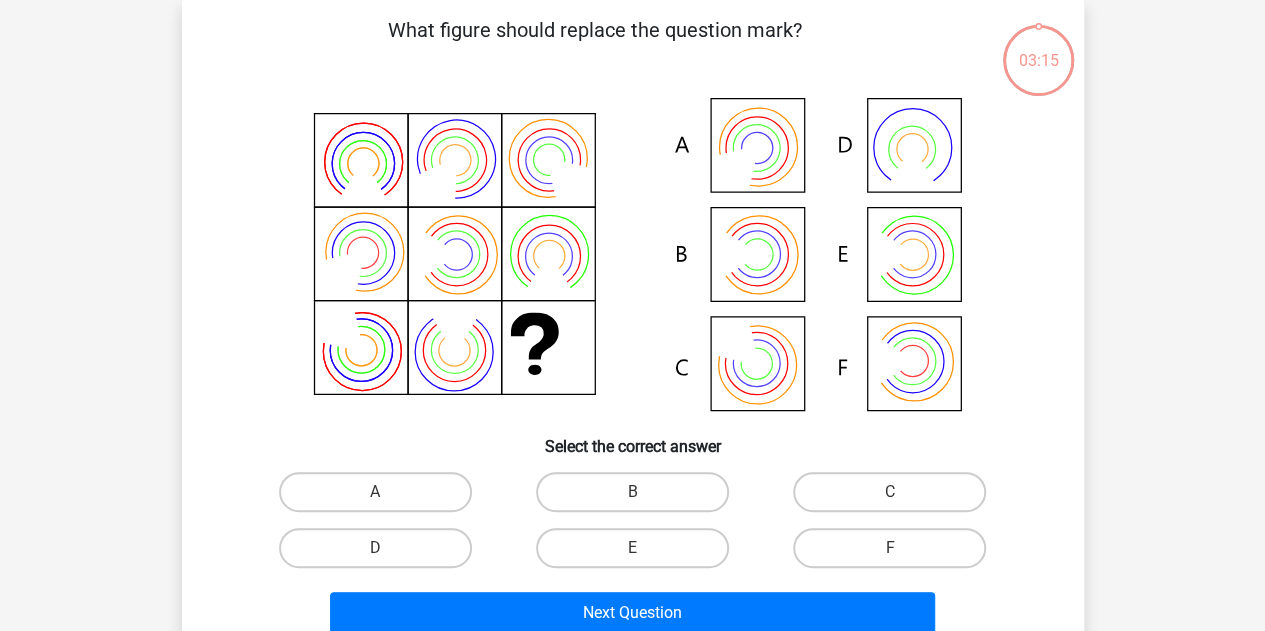 scroll, scrollTop: 92, scrollLeft: 0, axis: vertical 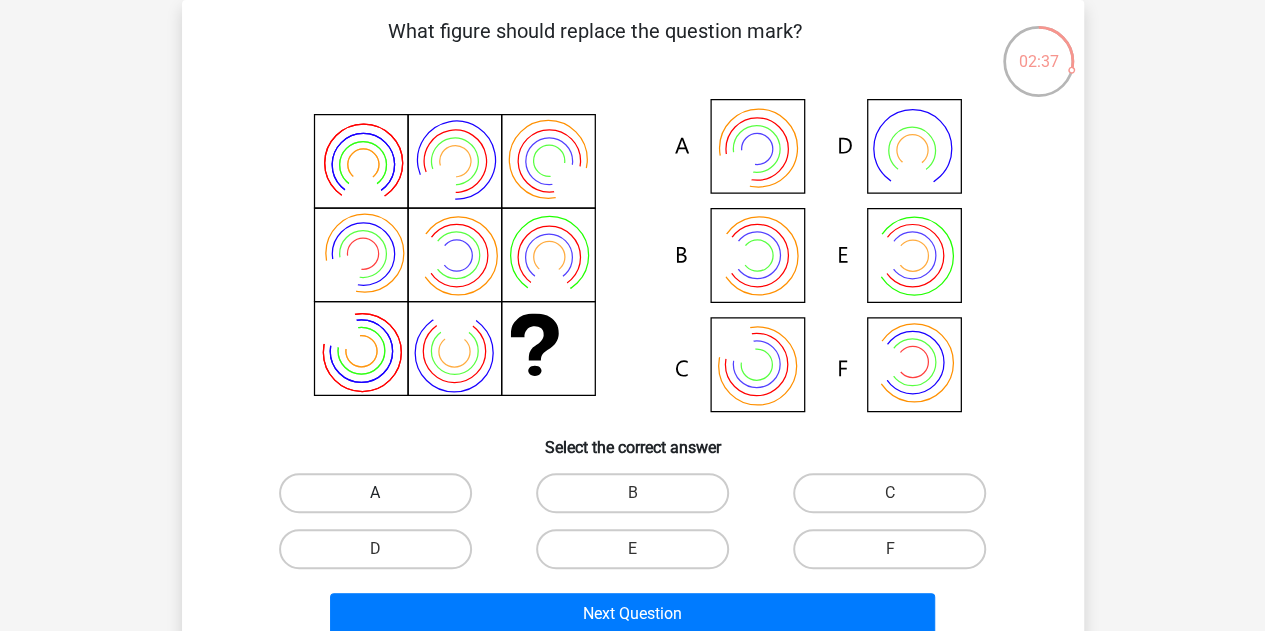 click on "A" at bounding box center [375, 493] 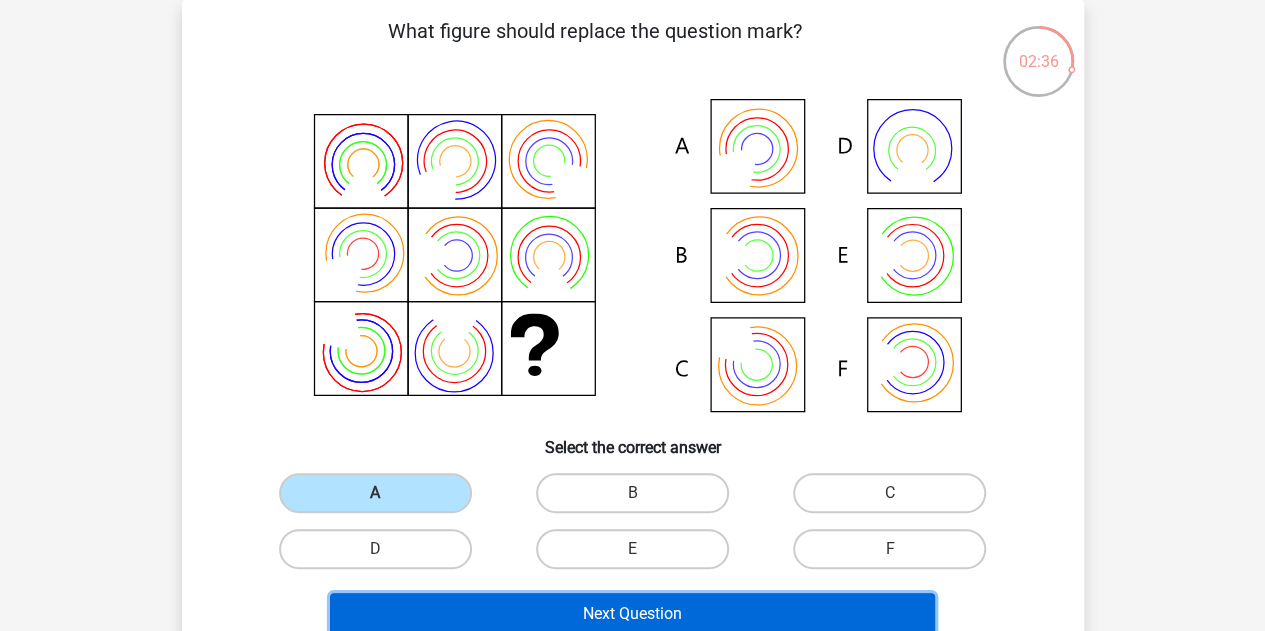 click on "Next Question" at bounding box center (632, 614) 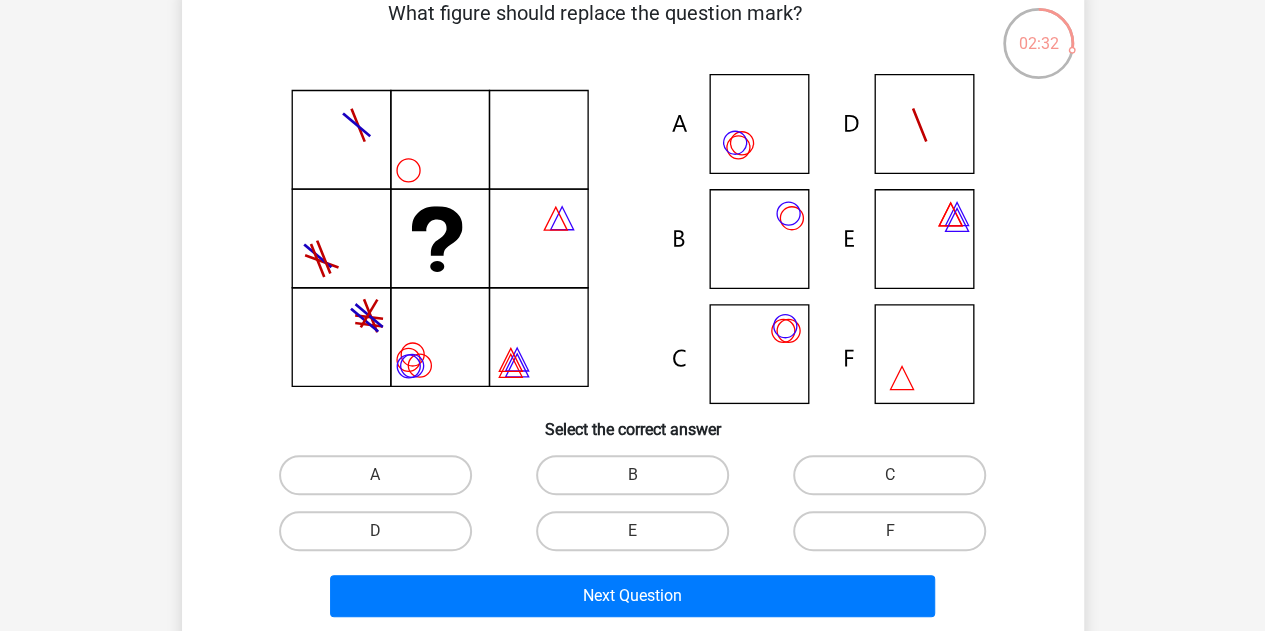 scroll, scrollTop: 104, scrollLeft: 0, axis: vertical 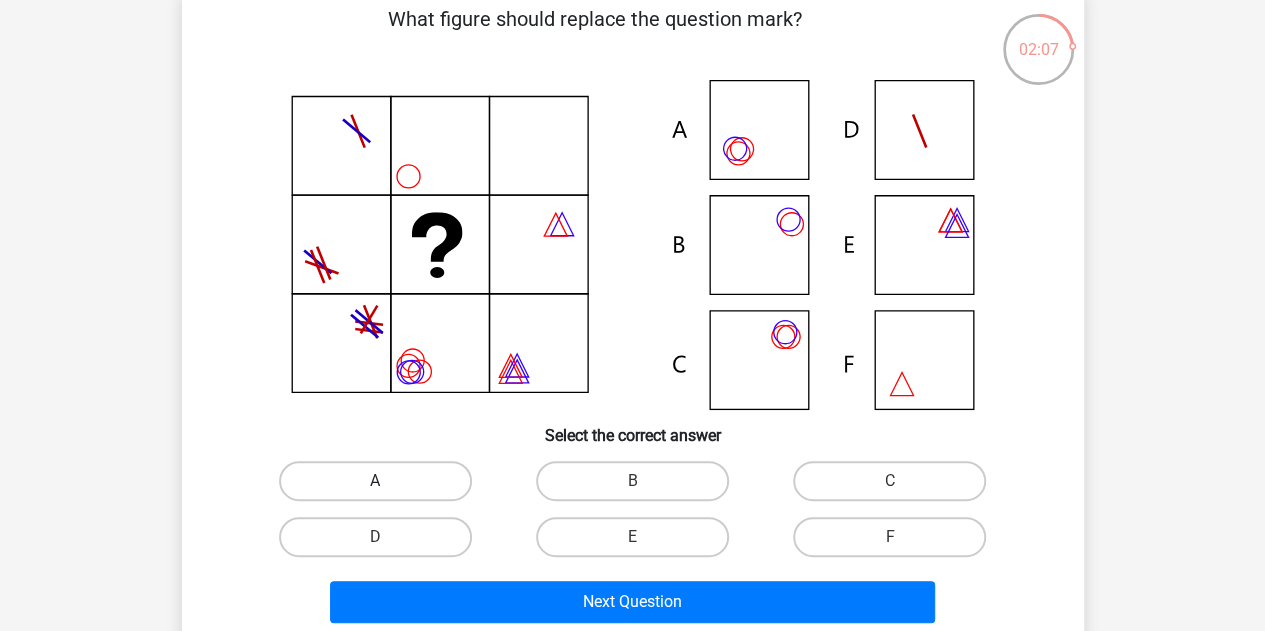 click on "A" at bounding box center [375, 481] 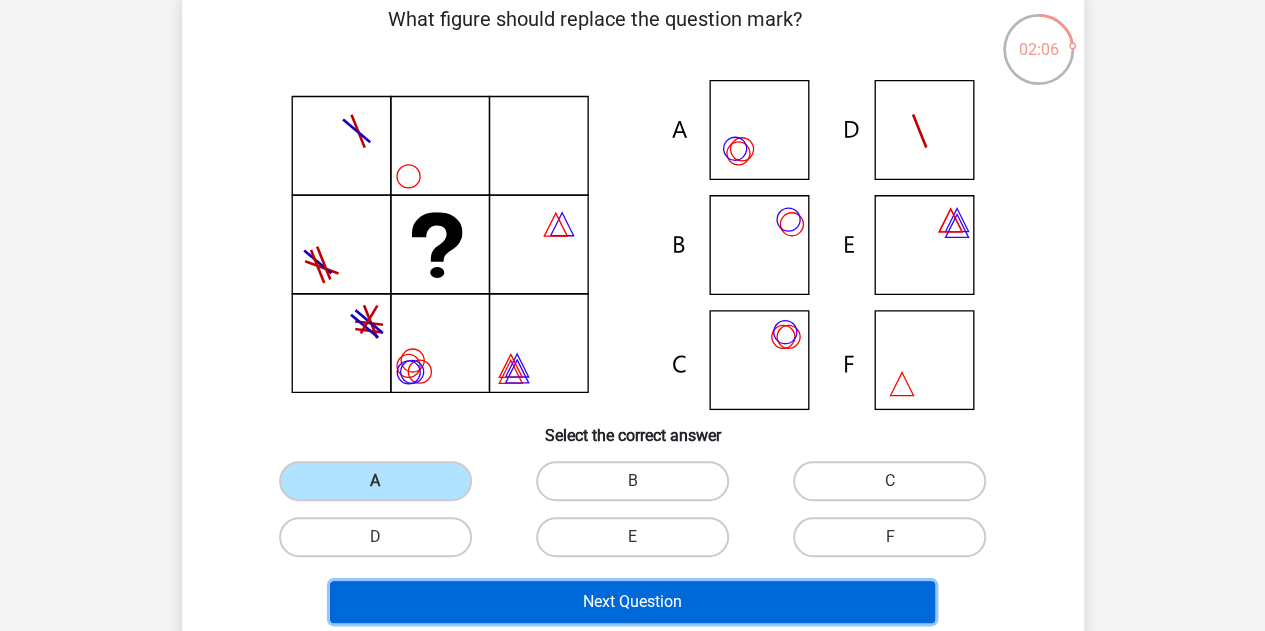 click on "Next Question" at bounding box center [632, 602] 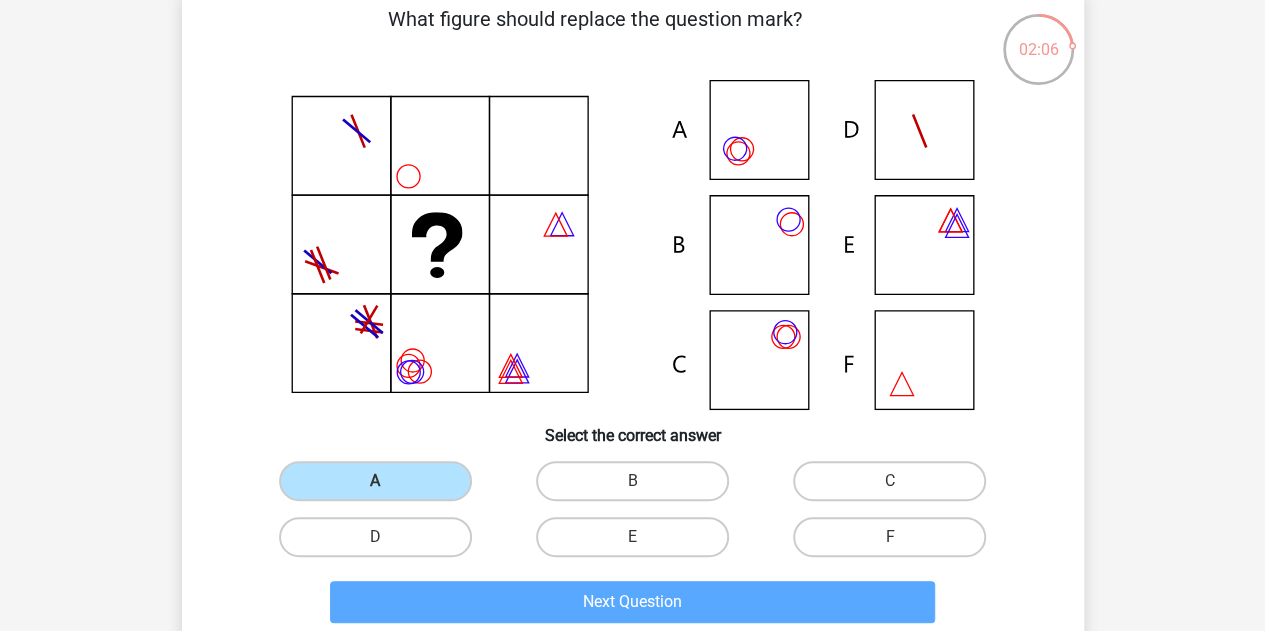 scroll, scrollTop: 92, scrollLeft: 0, axis: vertical 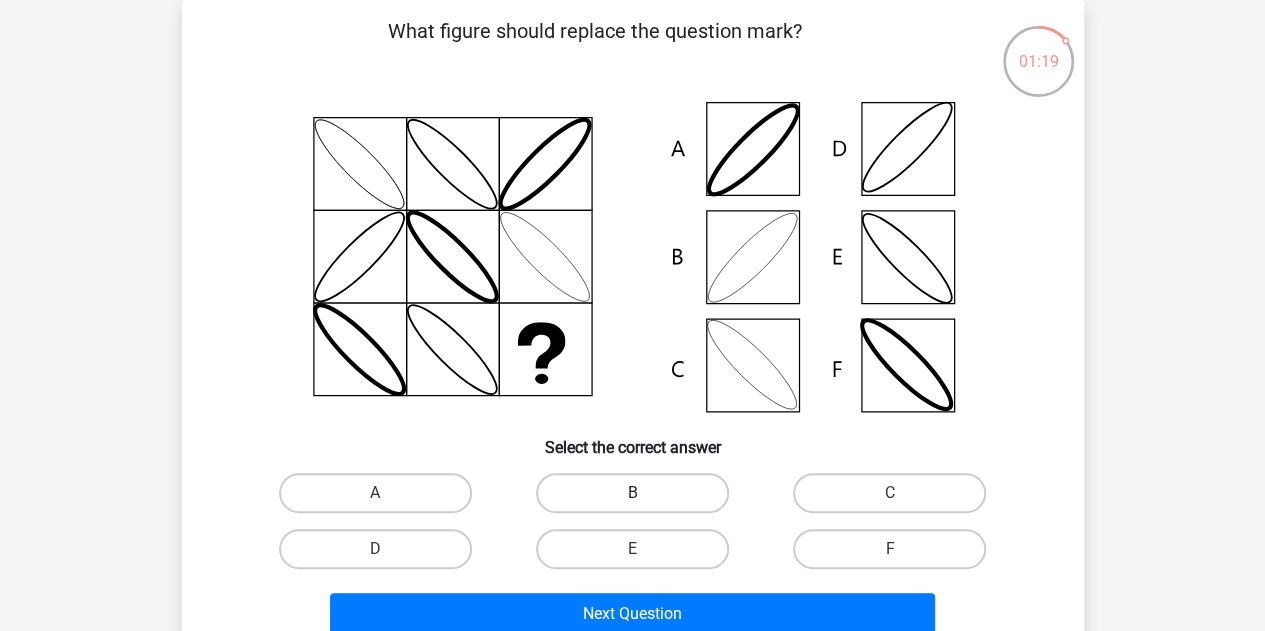 click on "B" at bounding box center [632, 493] 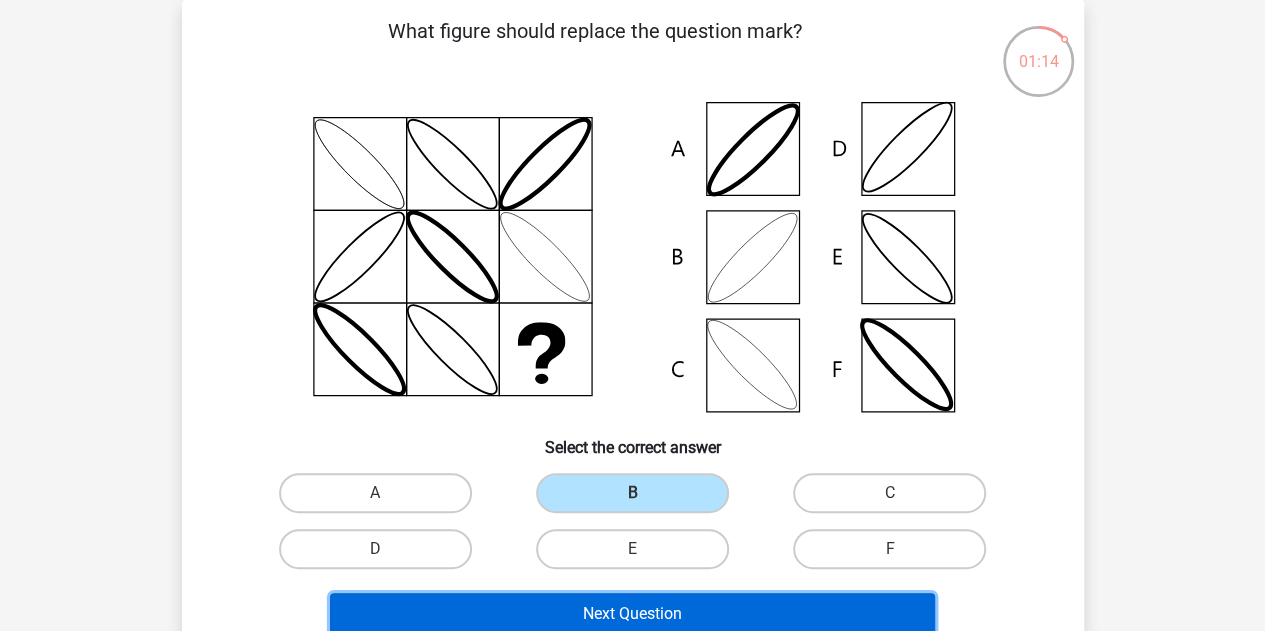 click on "Next Question" at bounding box center [632, 614] 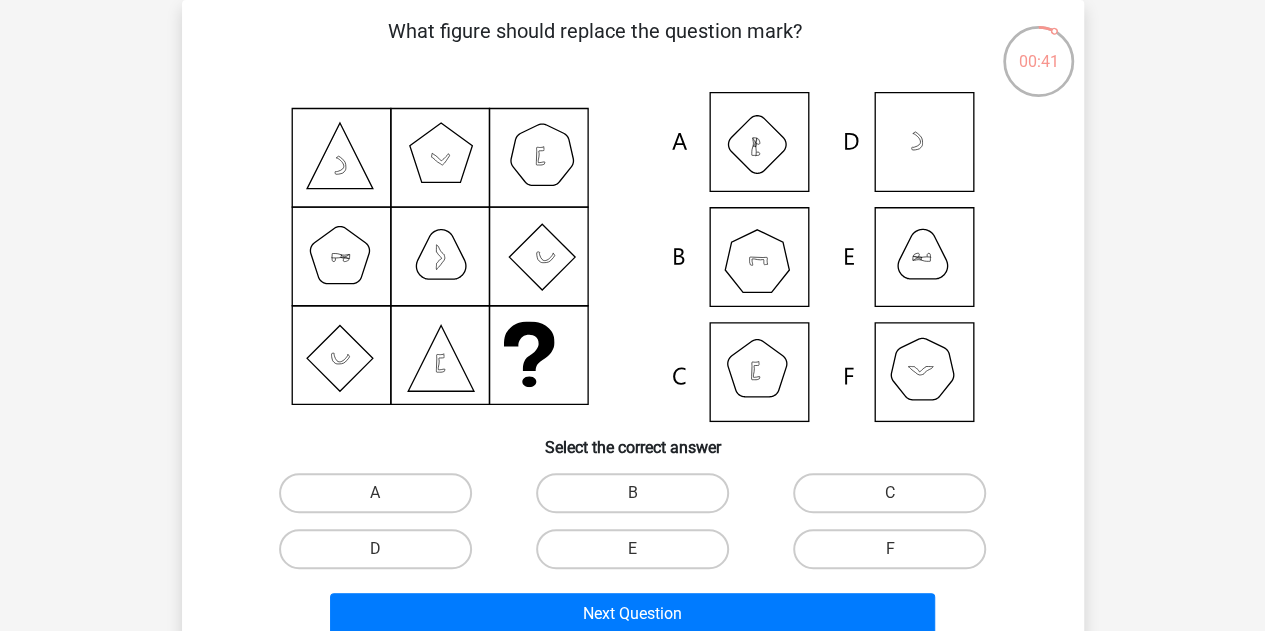 click 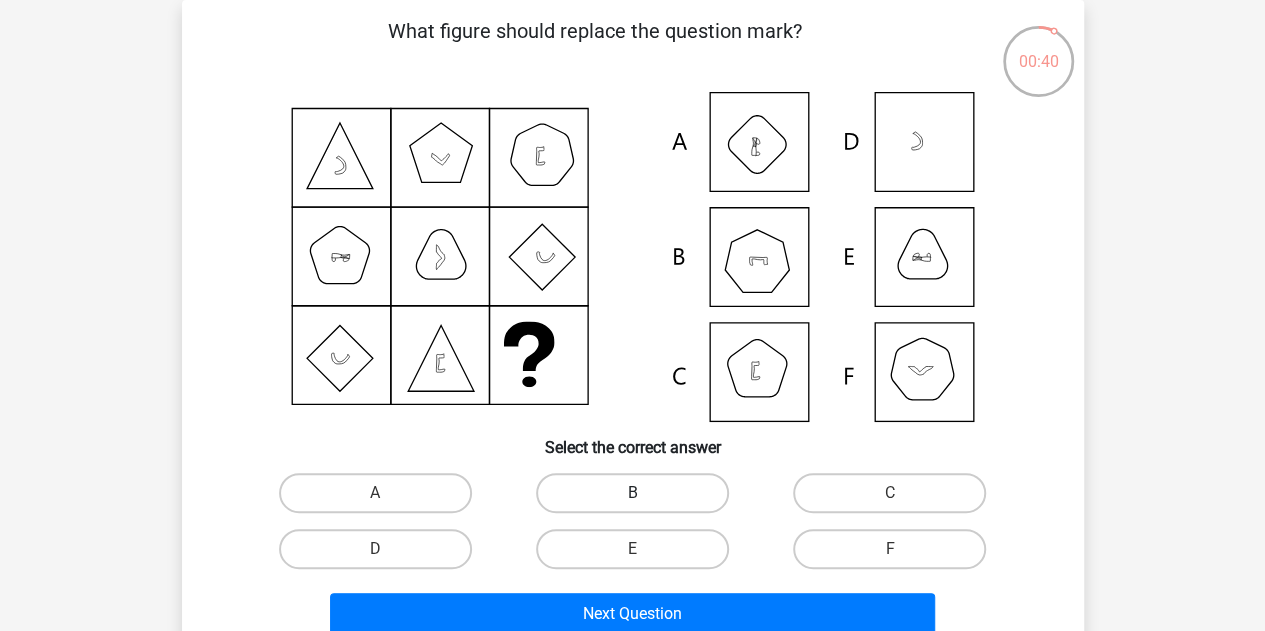 click on "B" at bounding box center (632, 493) 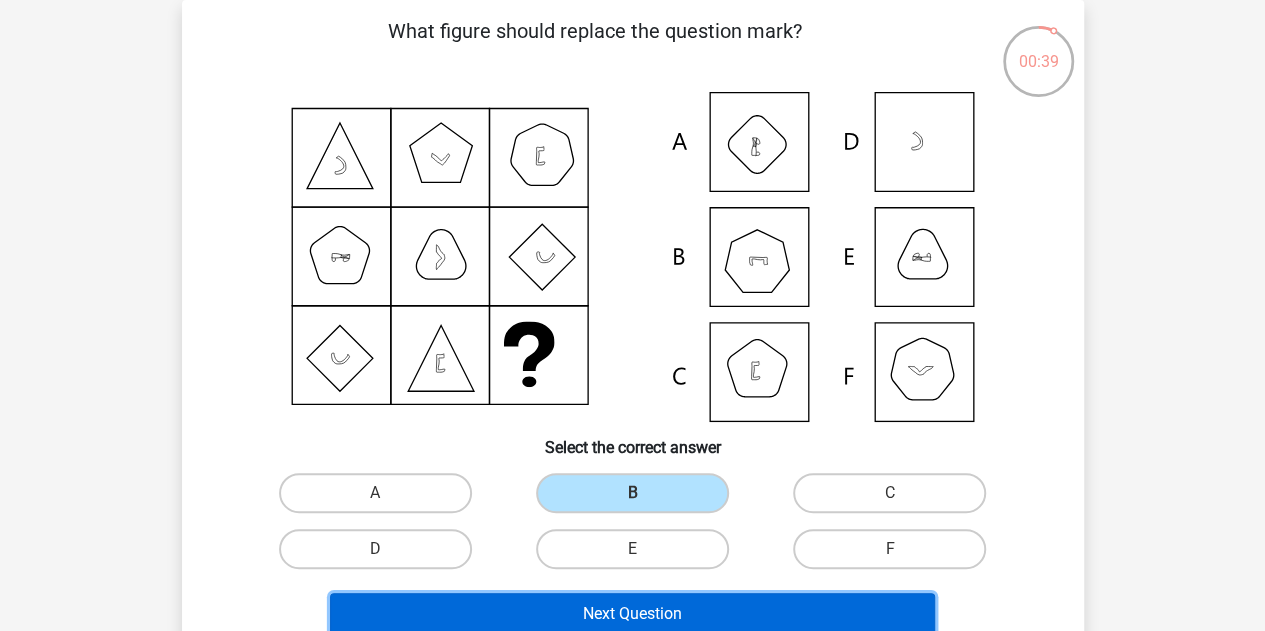 click on "Next Question" at bounding box center (632, 614) 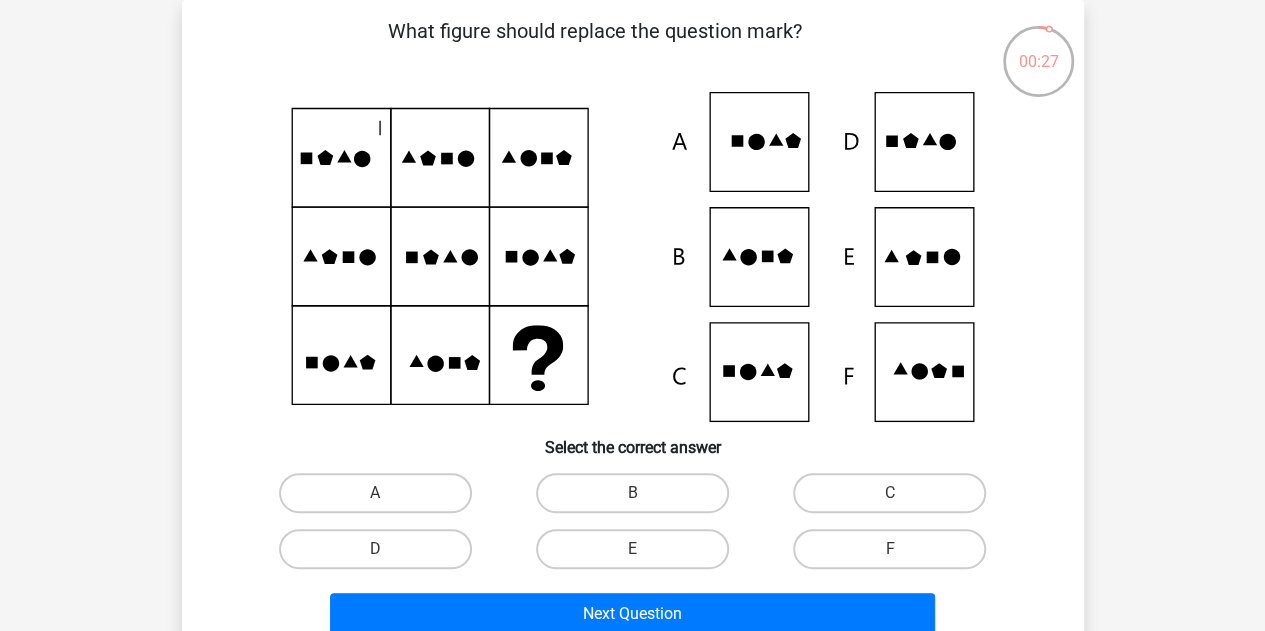 click 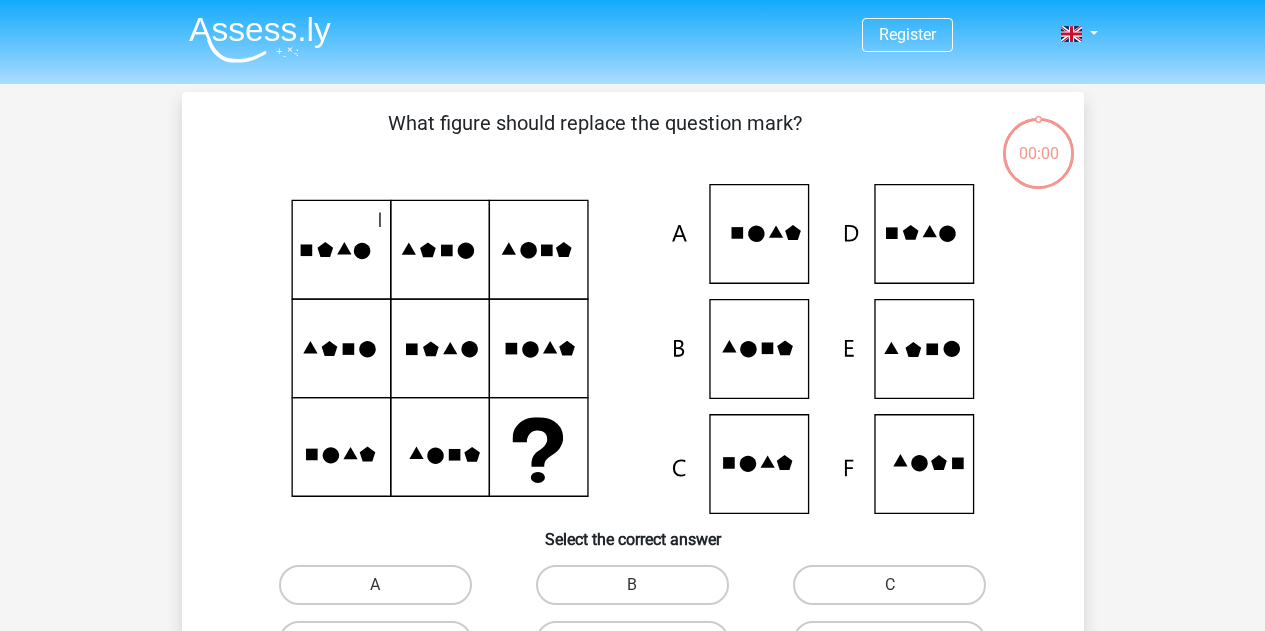 scroll, scrollTop: 92, scrollLeft: 0, axis: vertical 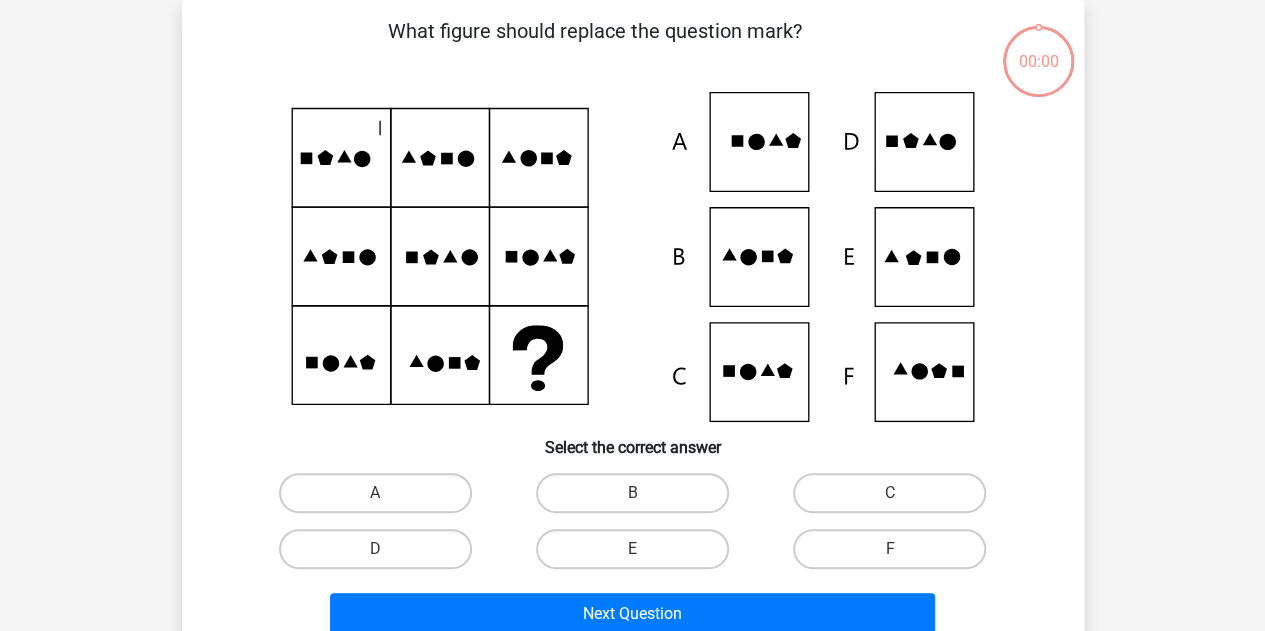 click 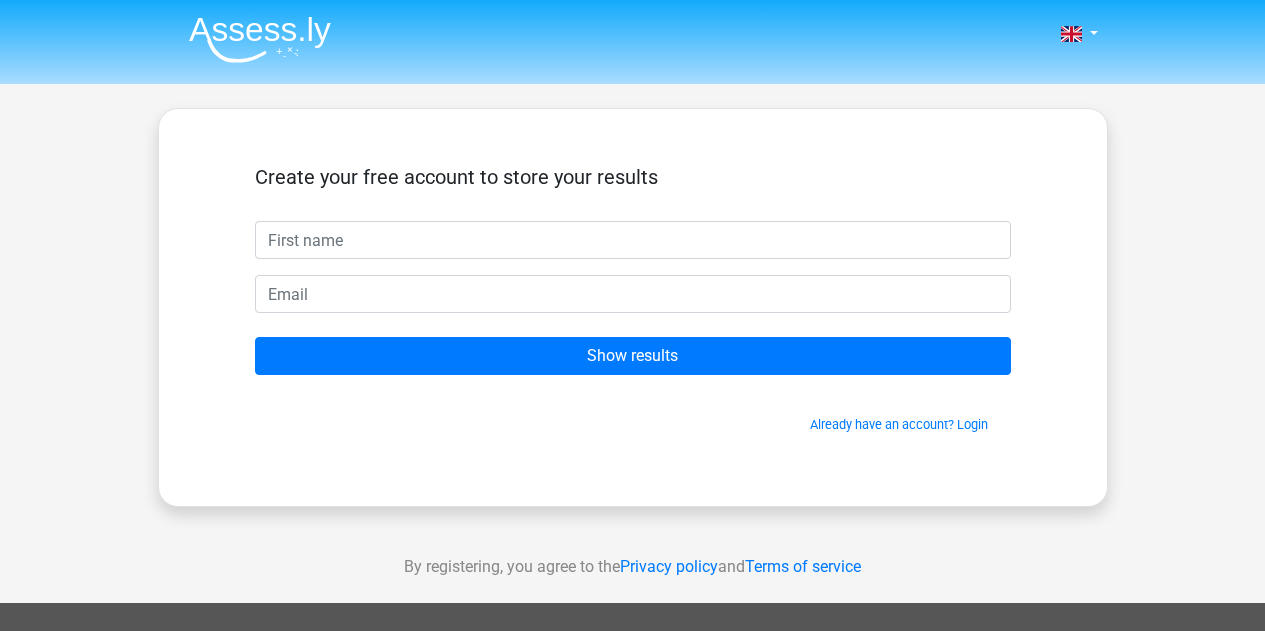 scroll, scrollTop: 0, scrollLeft: 0, axis: both 